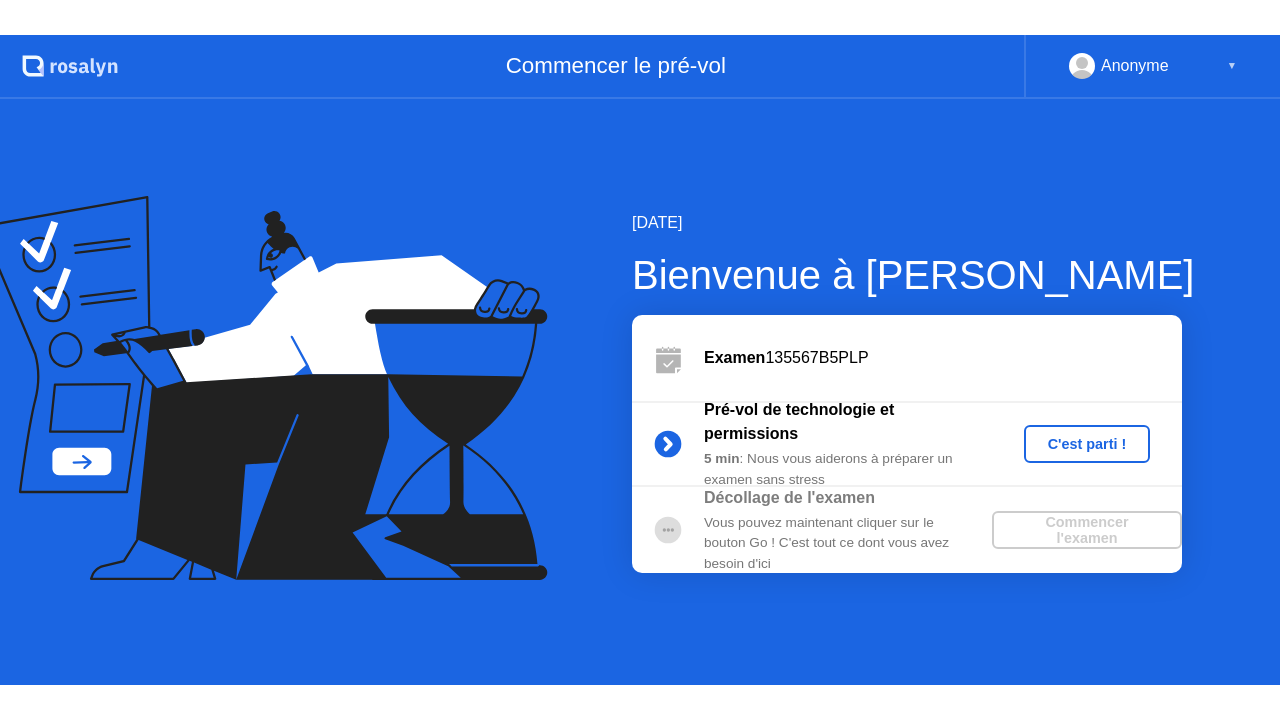 scroll, scrollTop: 0, scrollLeft: 0, axis: both 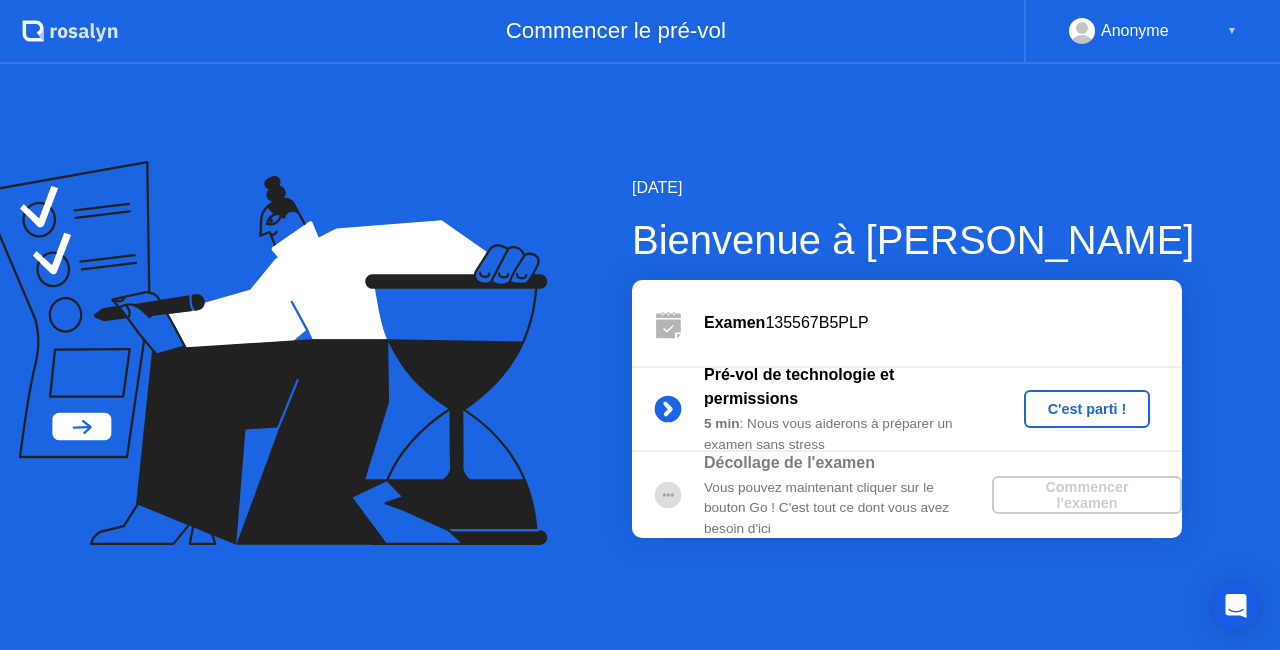 click on "C'est parti !" 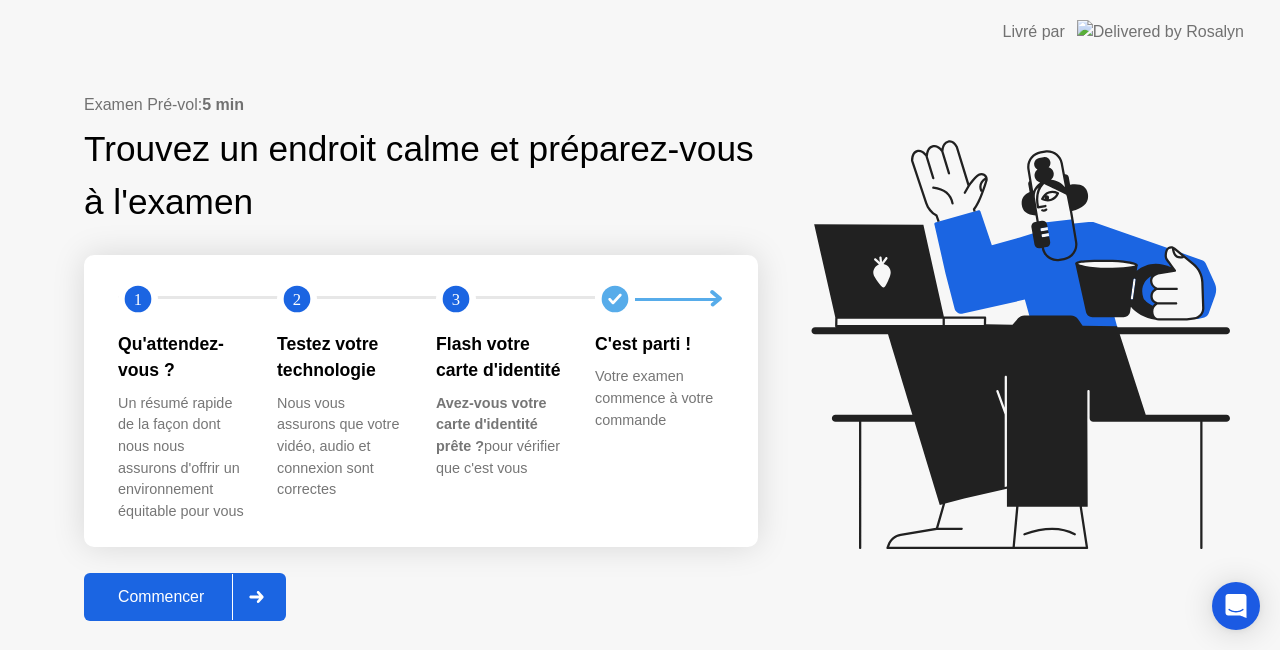 click on "Commencer" 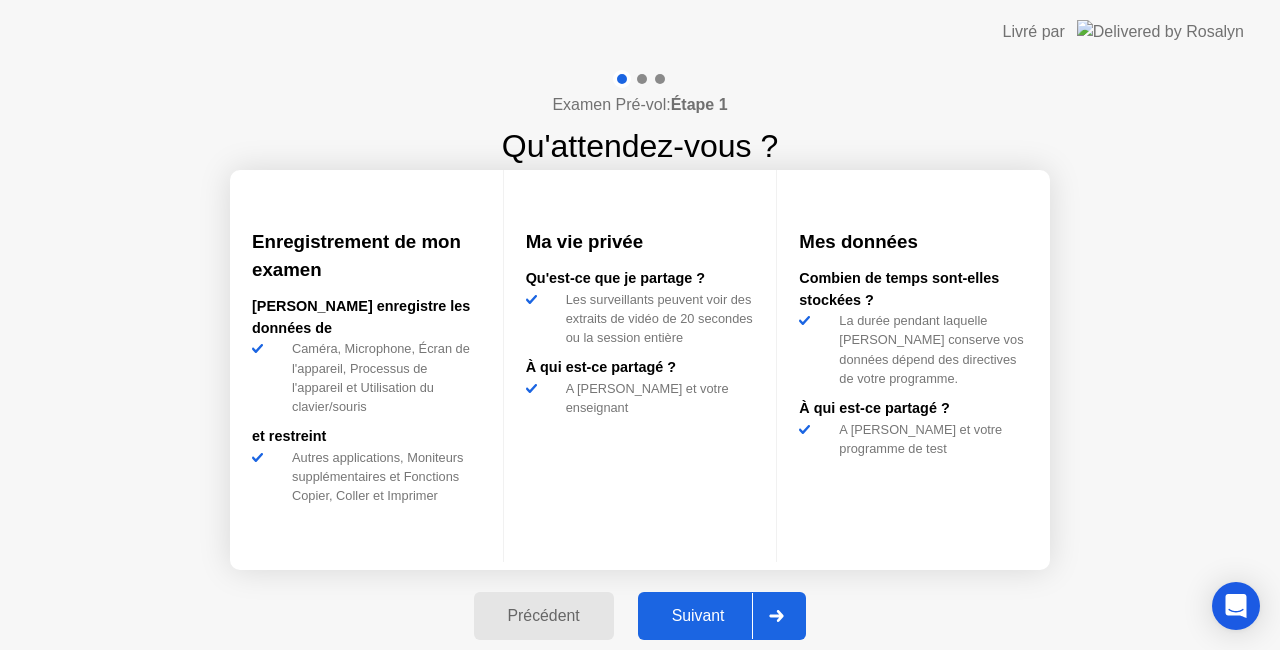 click on "Suivant" 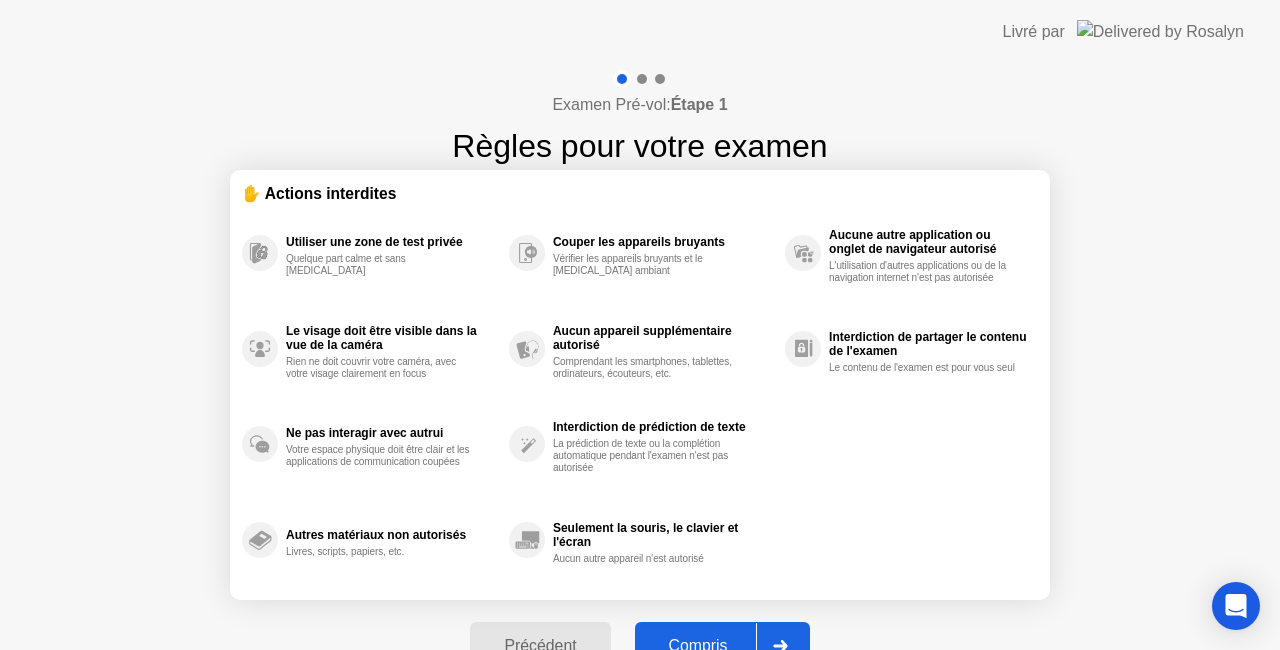click 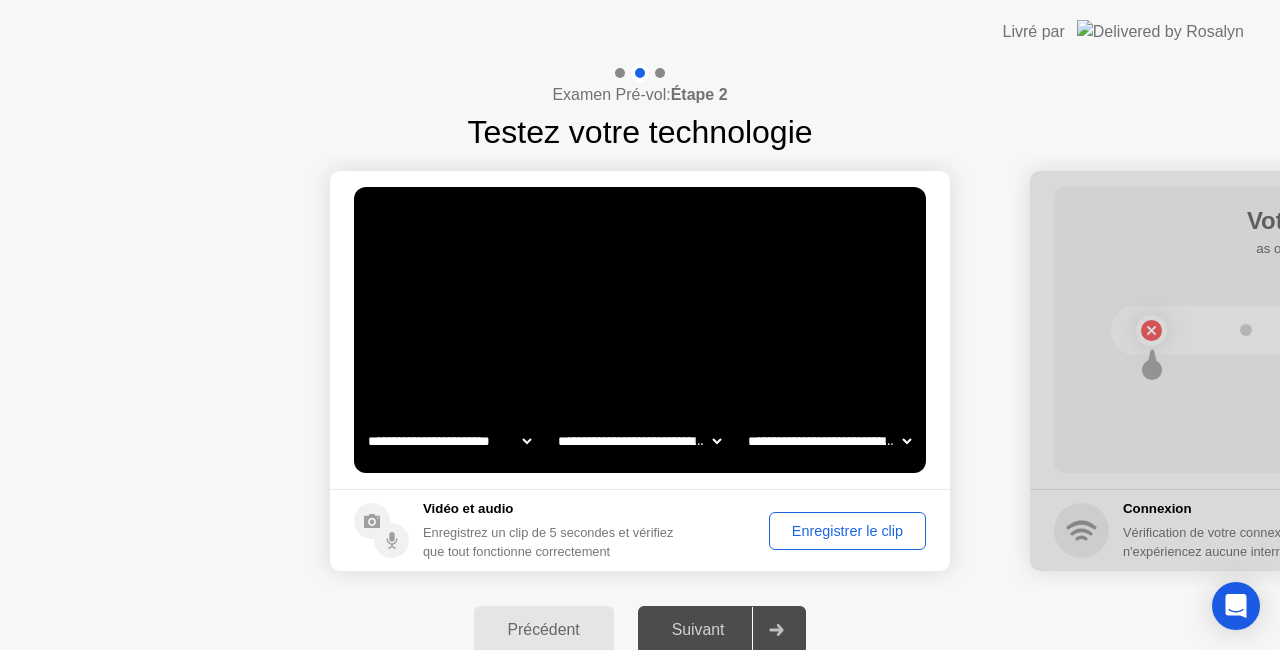 click on "Enregistrer le clip" 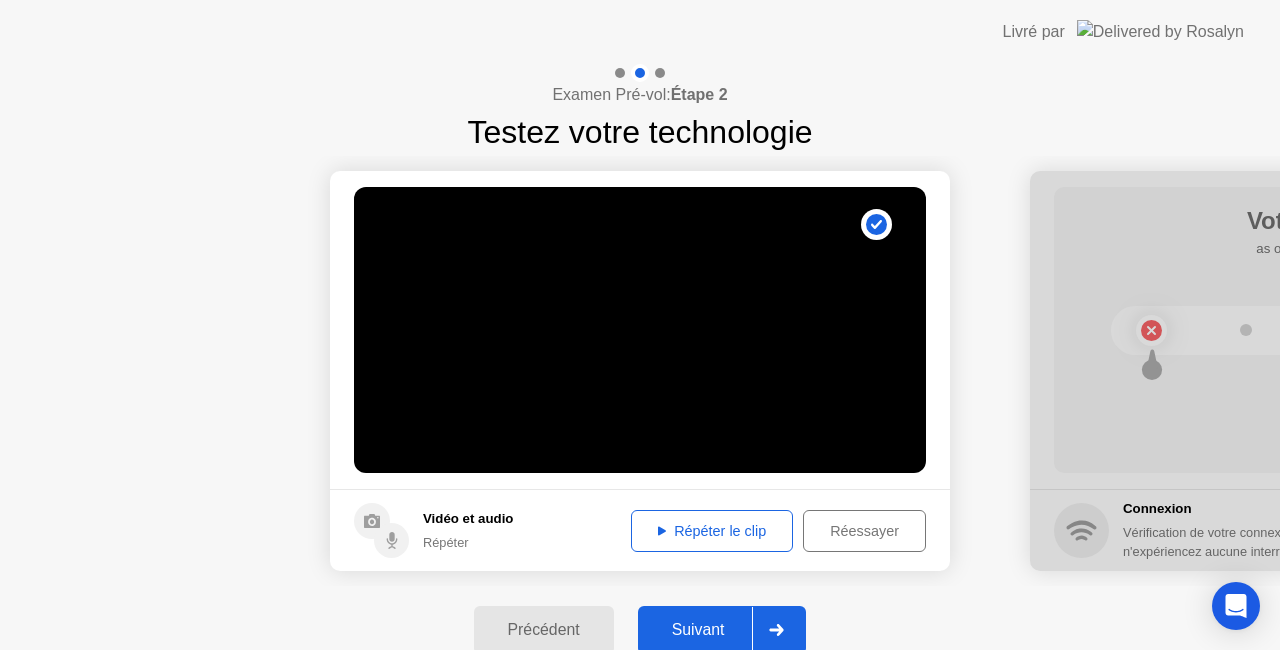 click 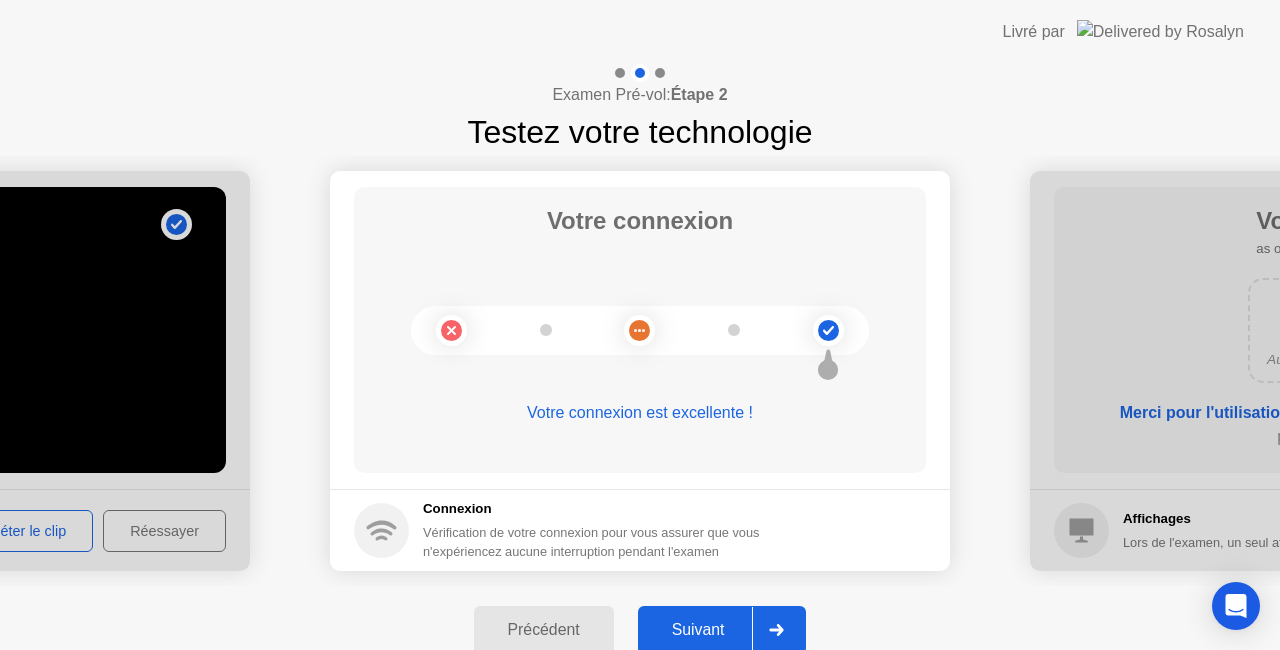 click 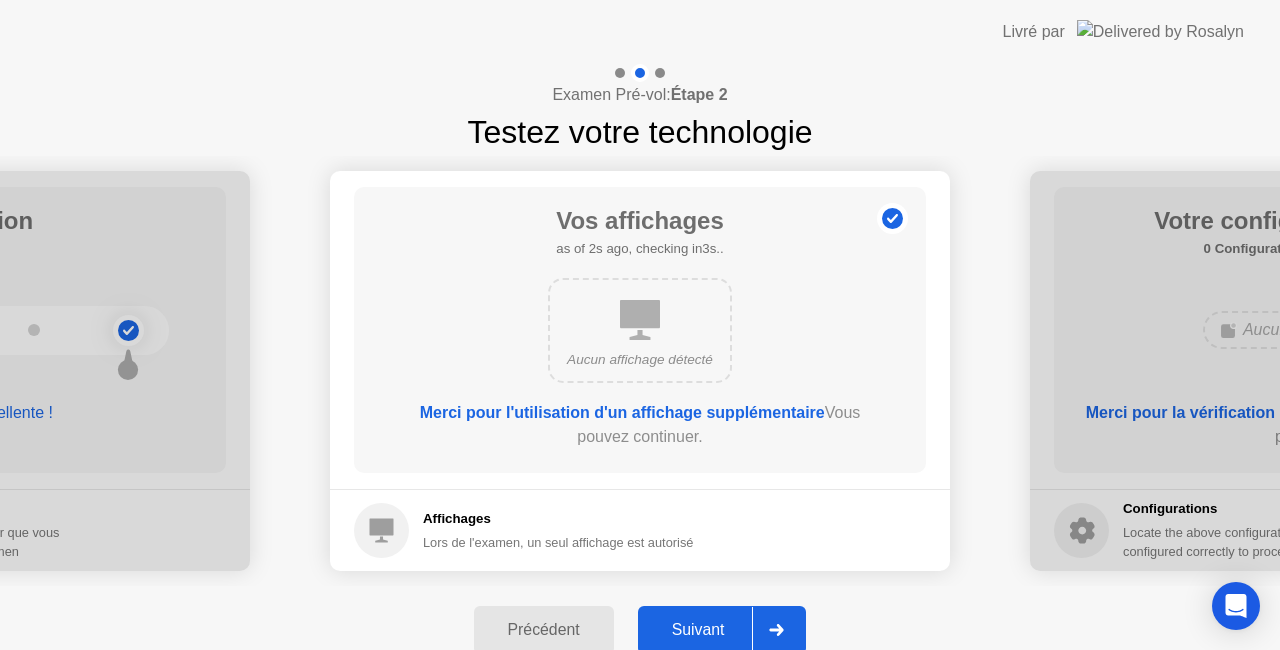 click 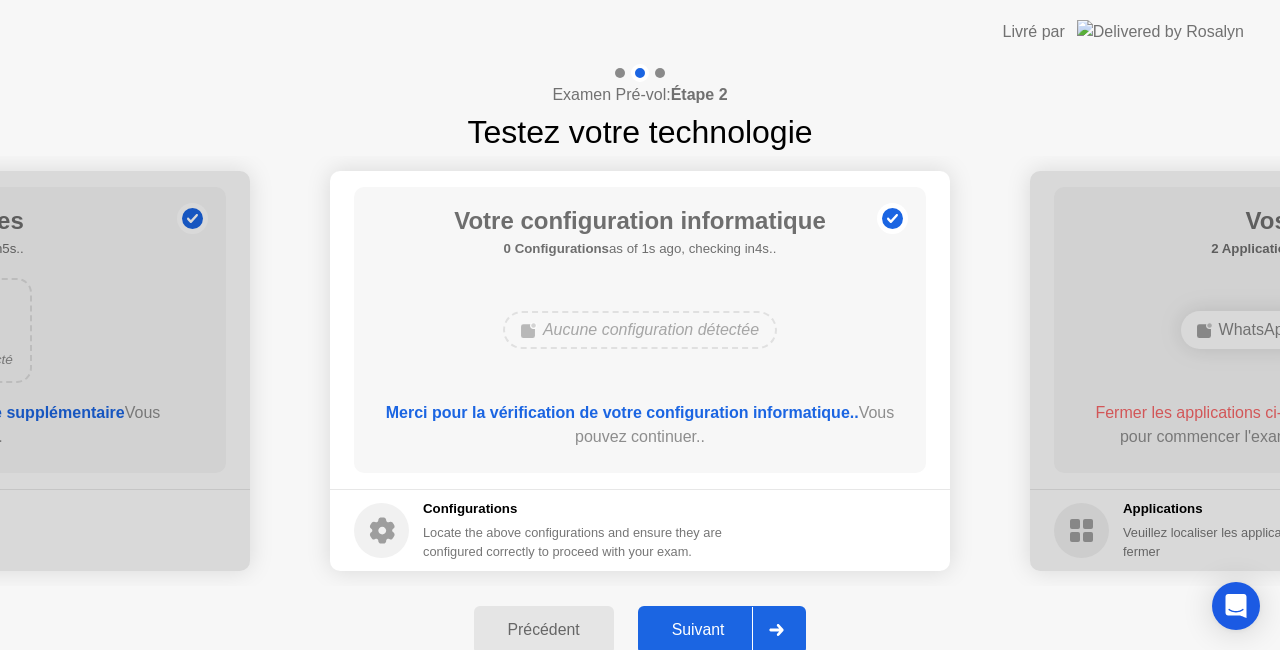 click 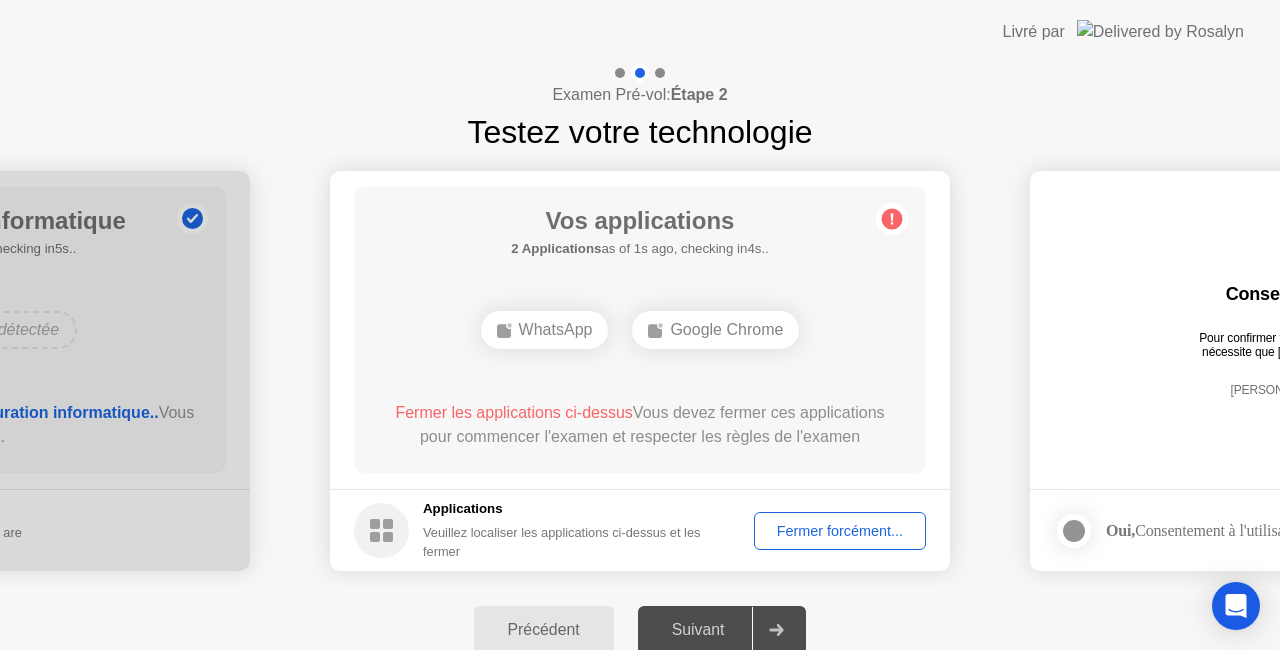 click on "Fermer forcément..." 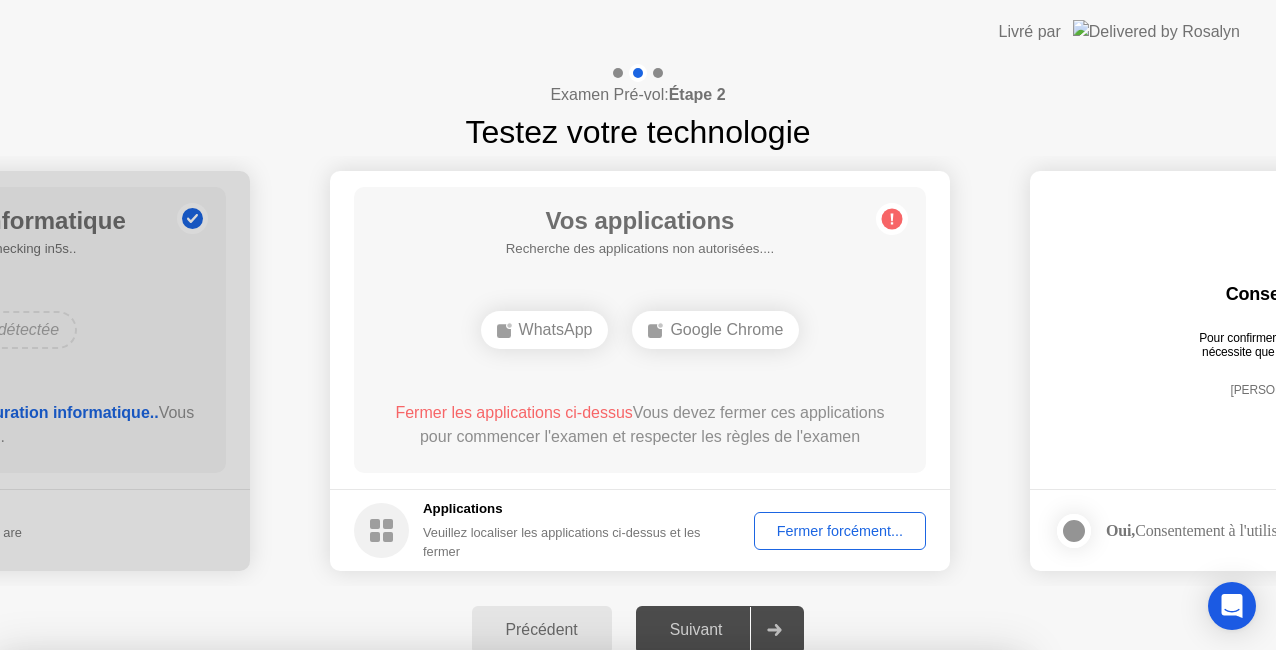 click on "Confirmer" at bounding box center (580, 926) 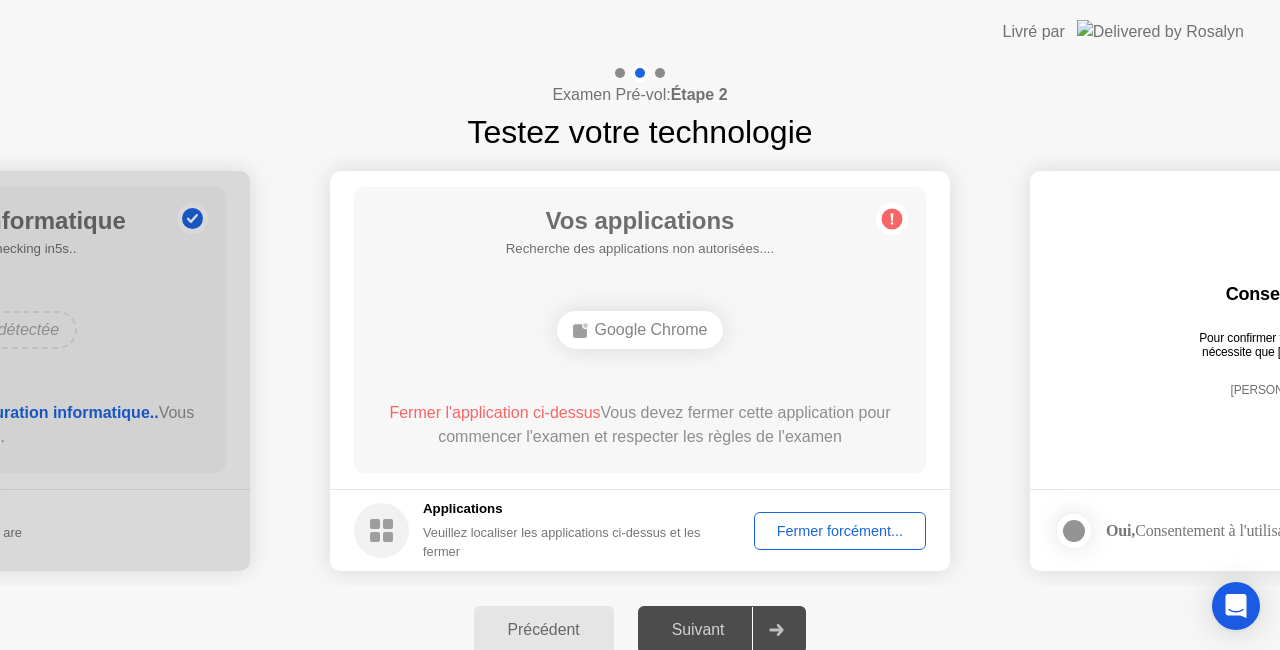 click on "Suivant" 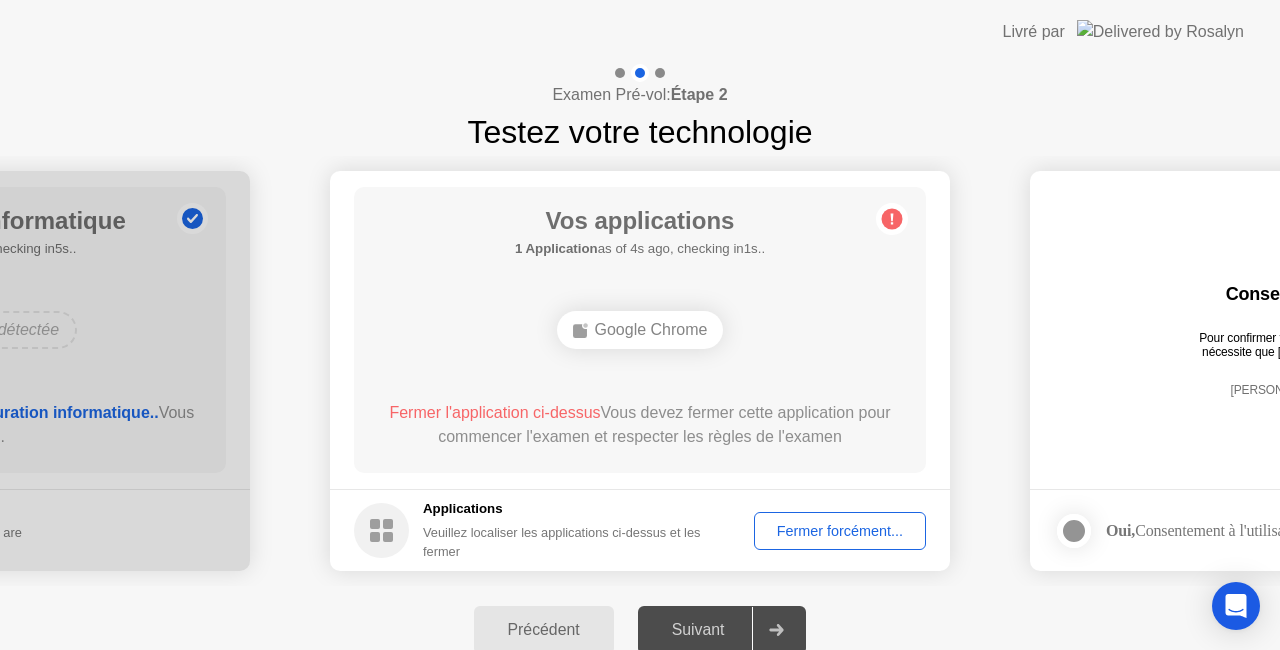 click 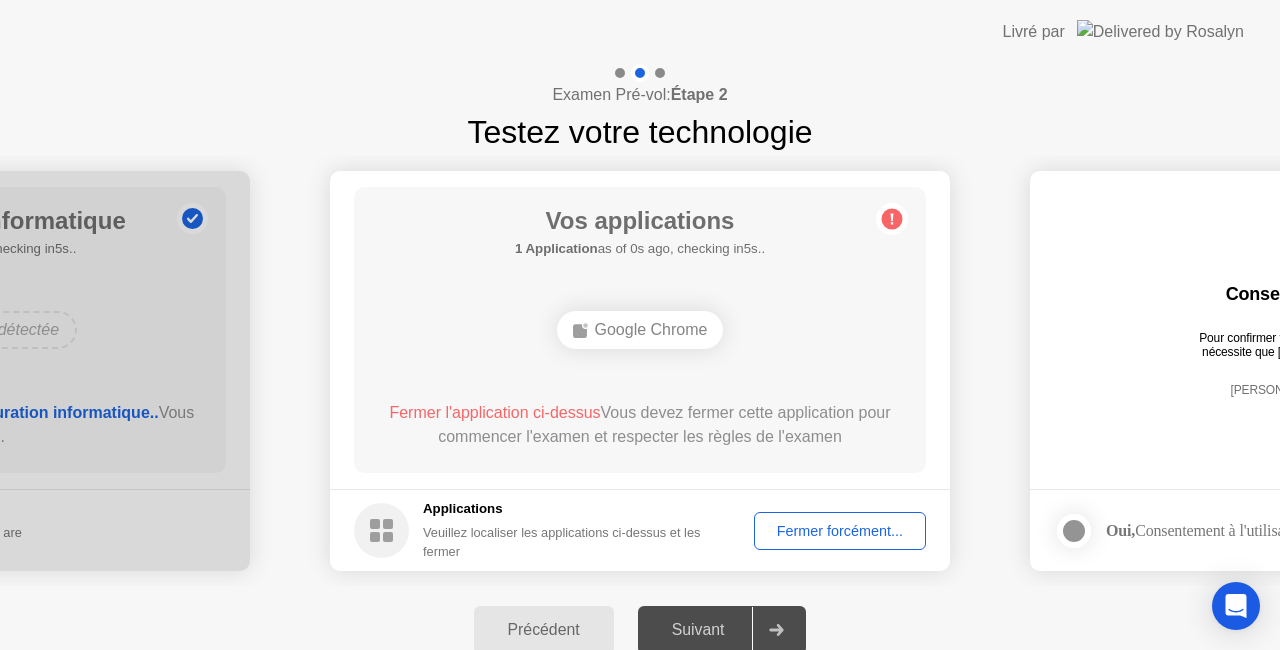 click on "Précédent" 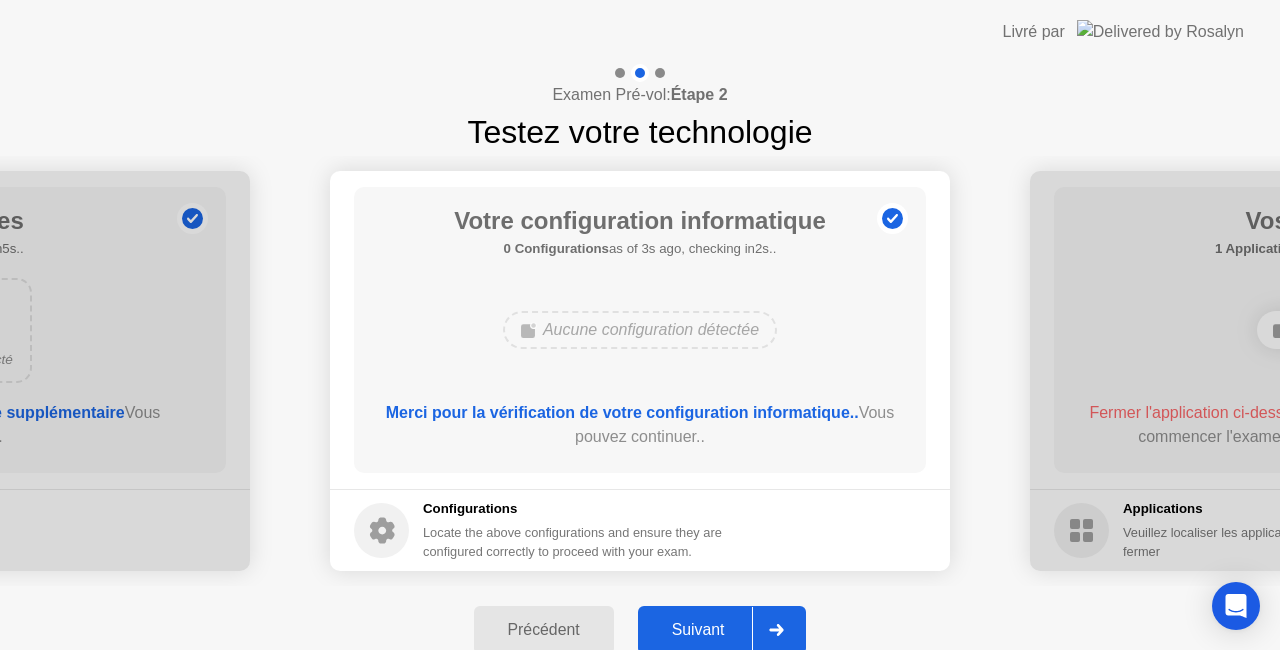 click 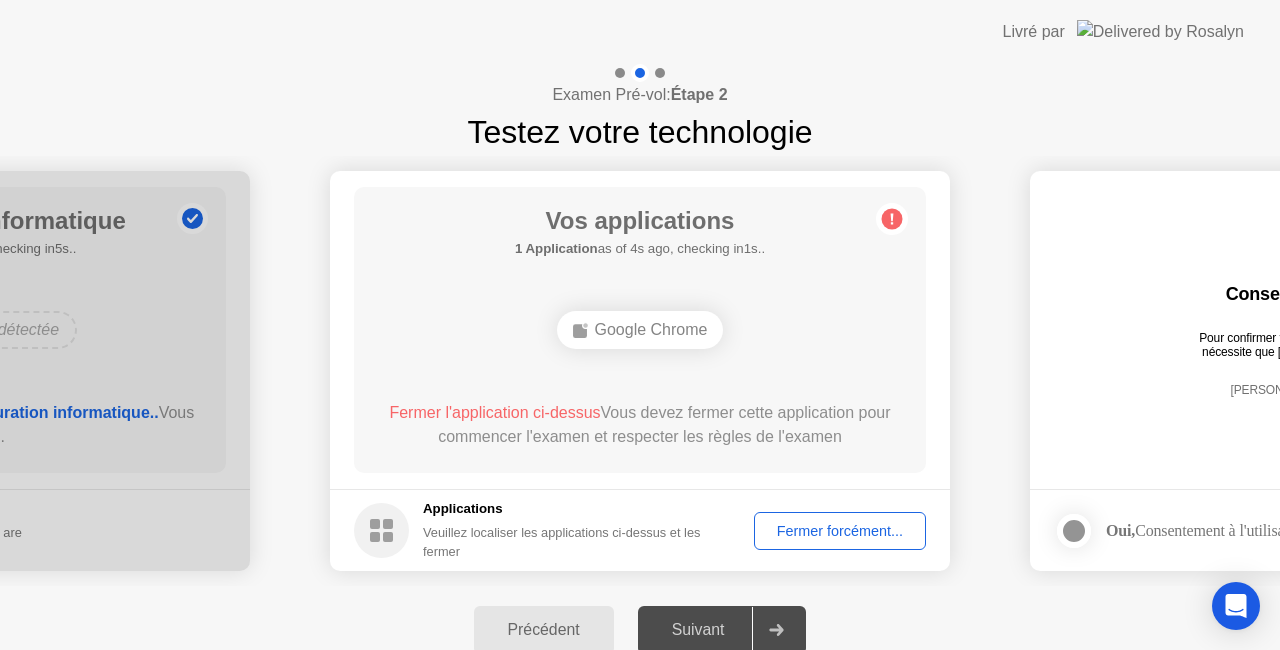 click 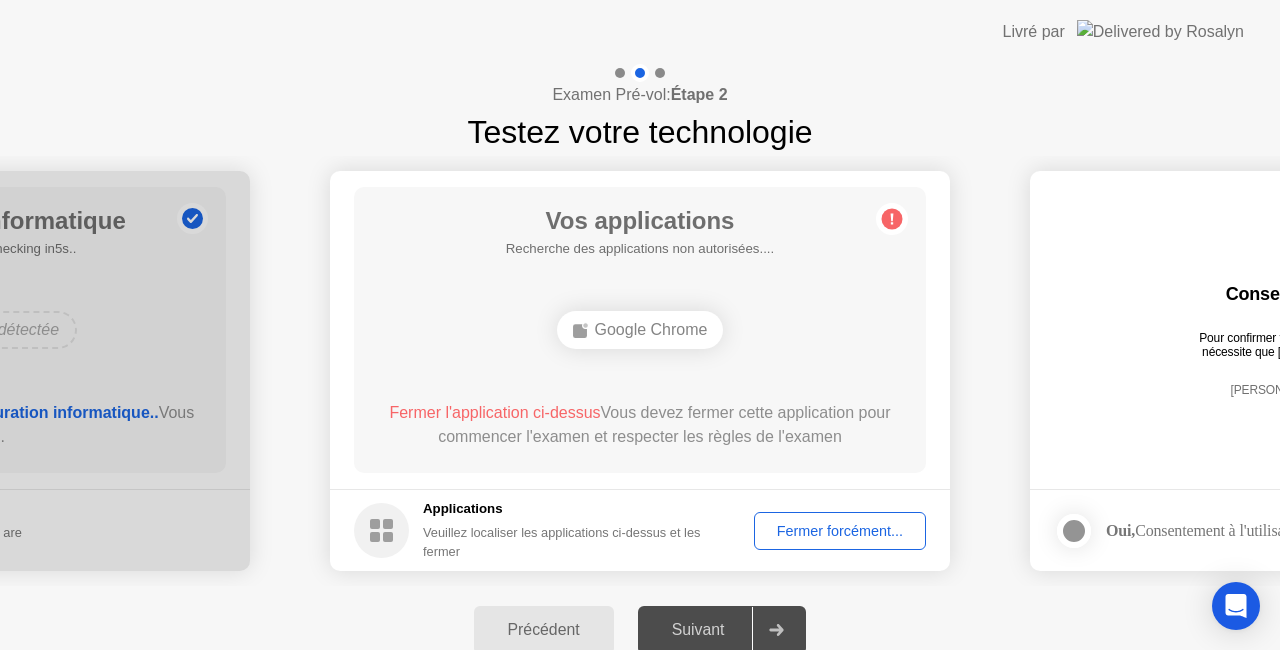 click 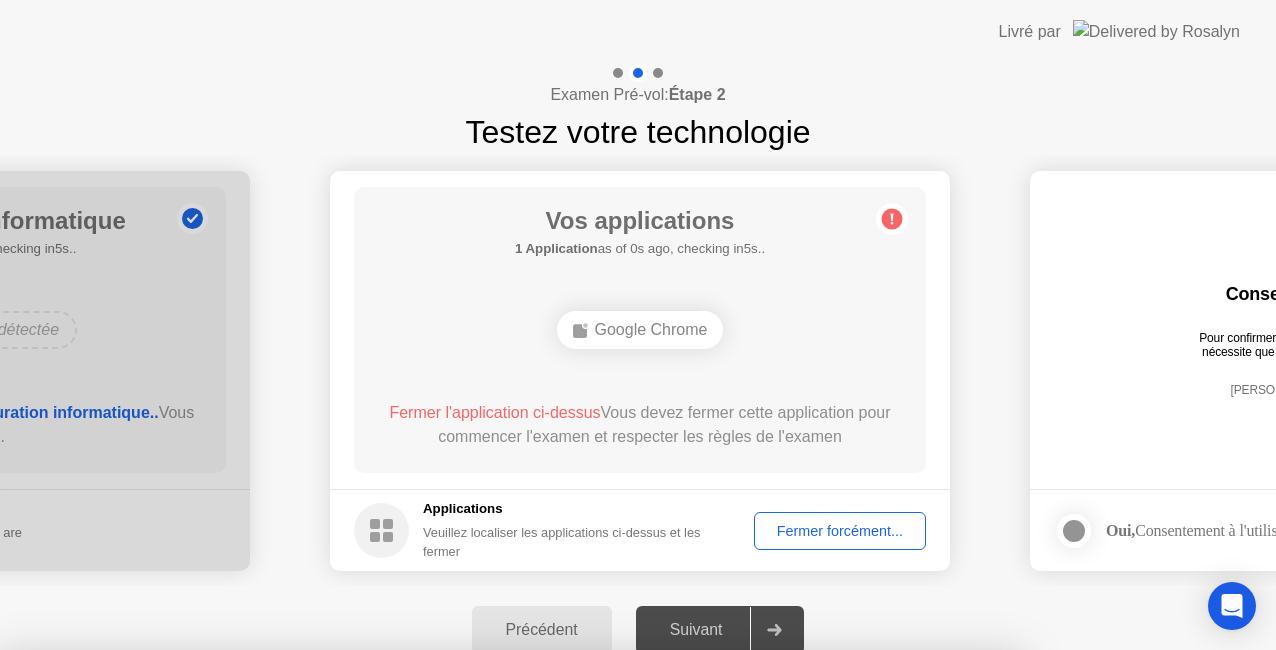 click on "Confirmer" at bounding box center [580, 926] 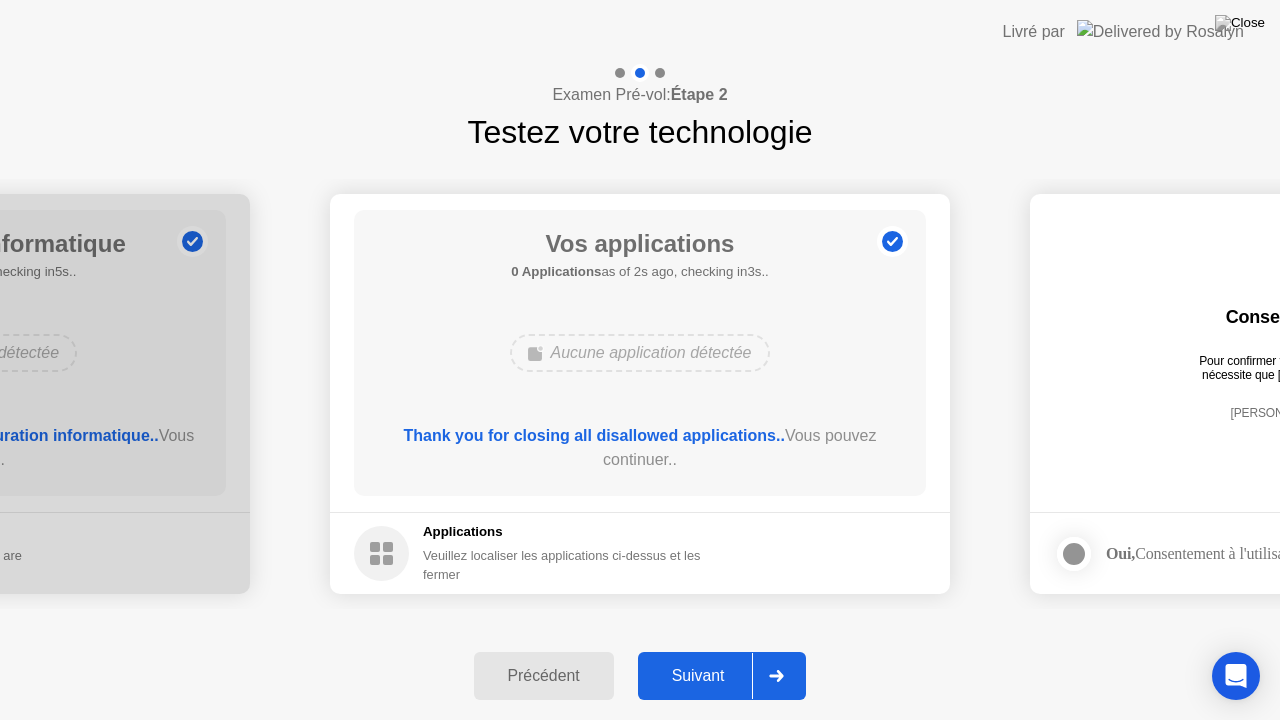 click 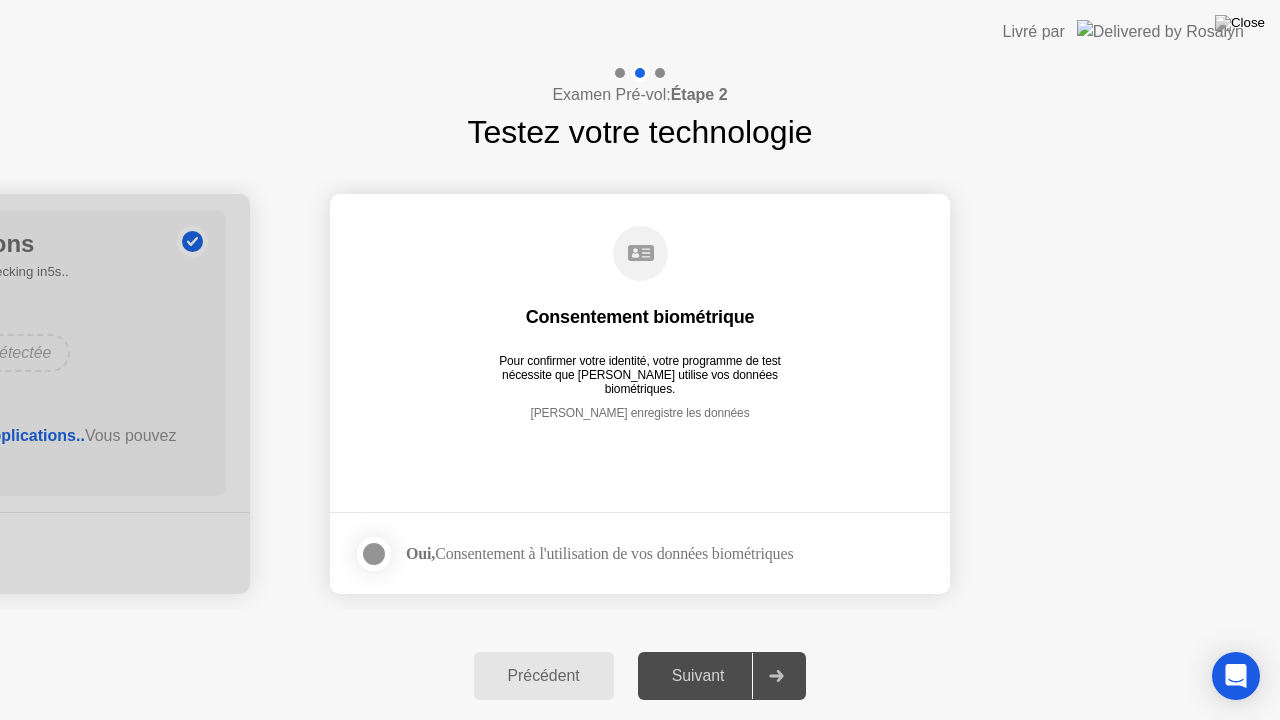 click 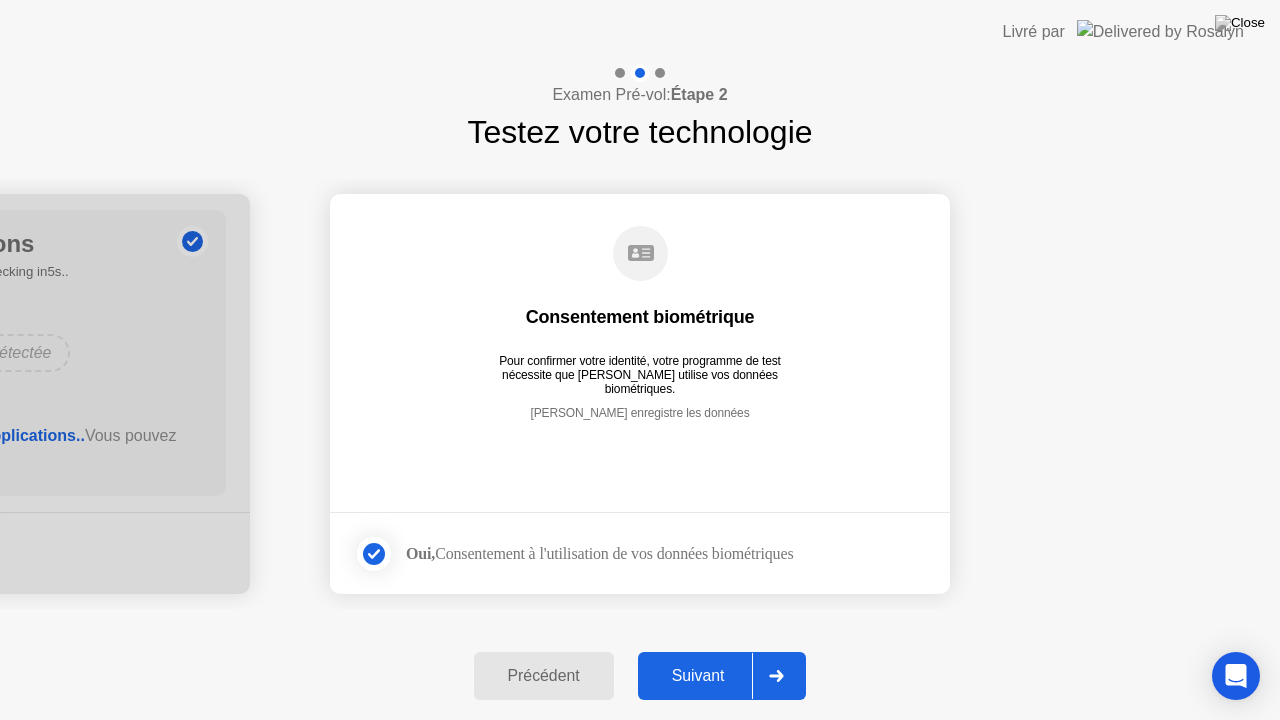 click 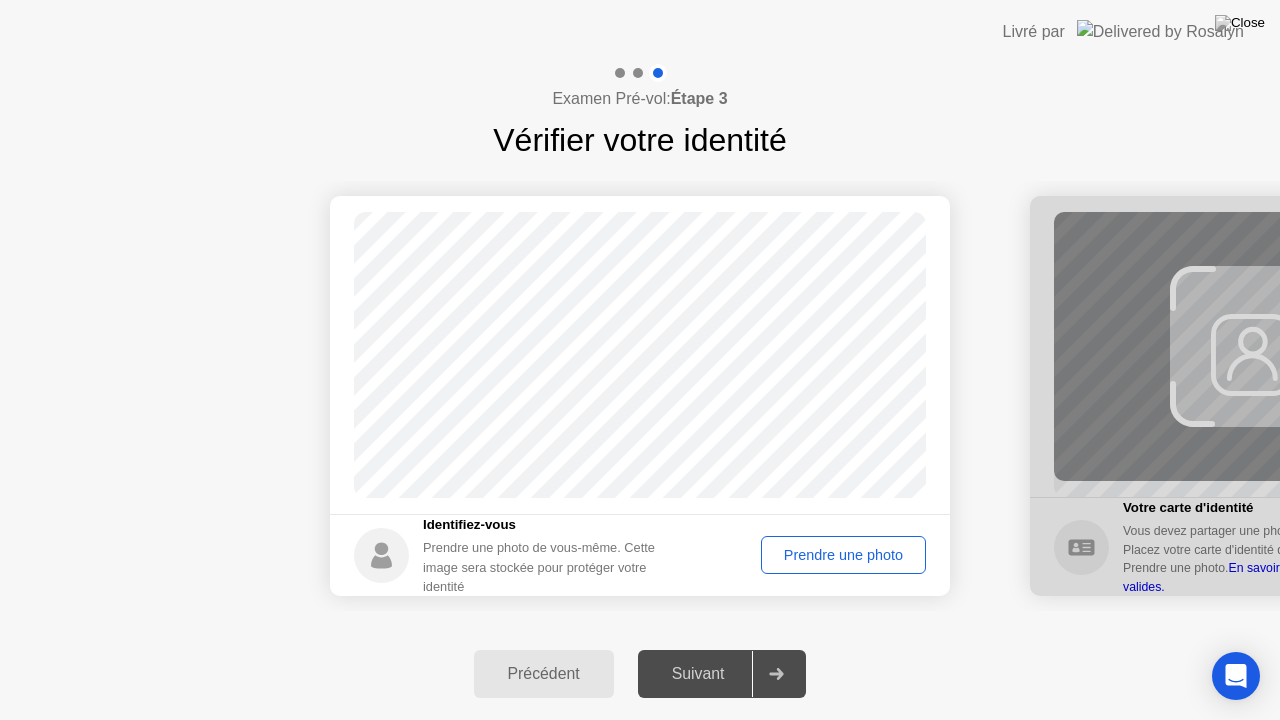 click on "Prendre une photo" 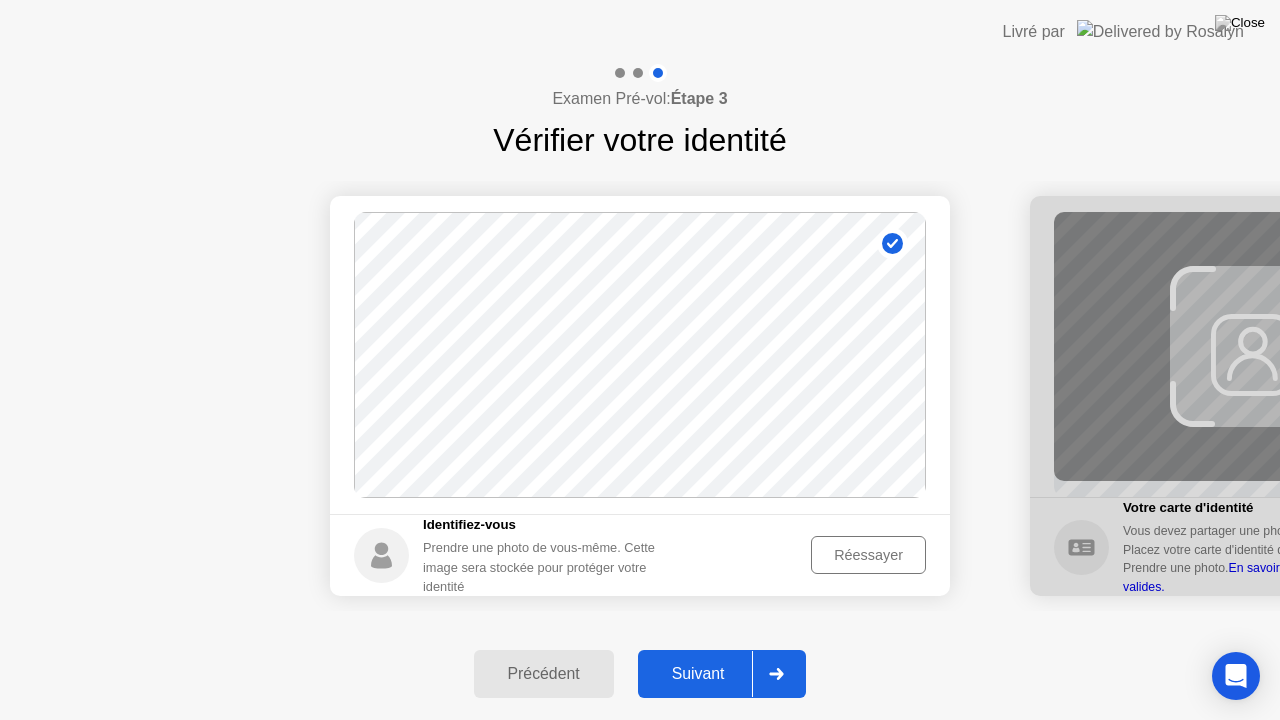 click 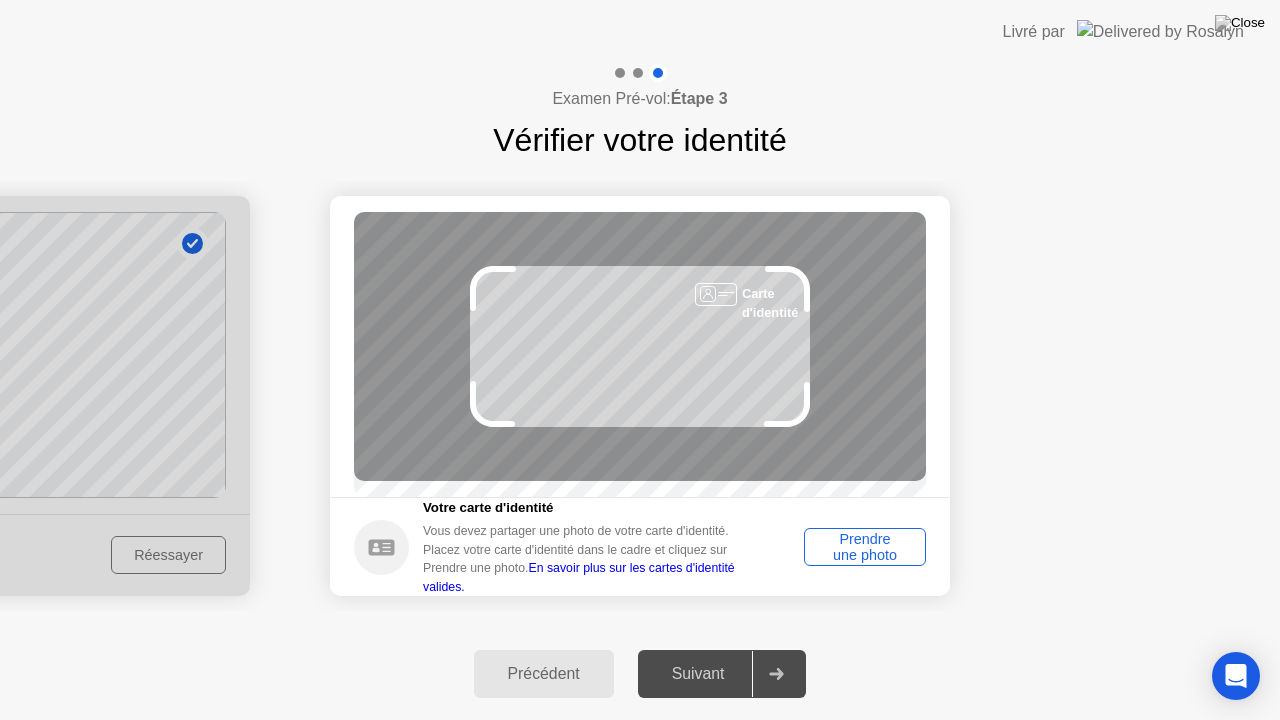 click on "Prendre une photo" 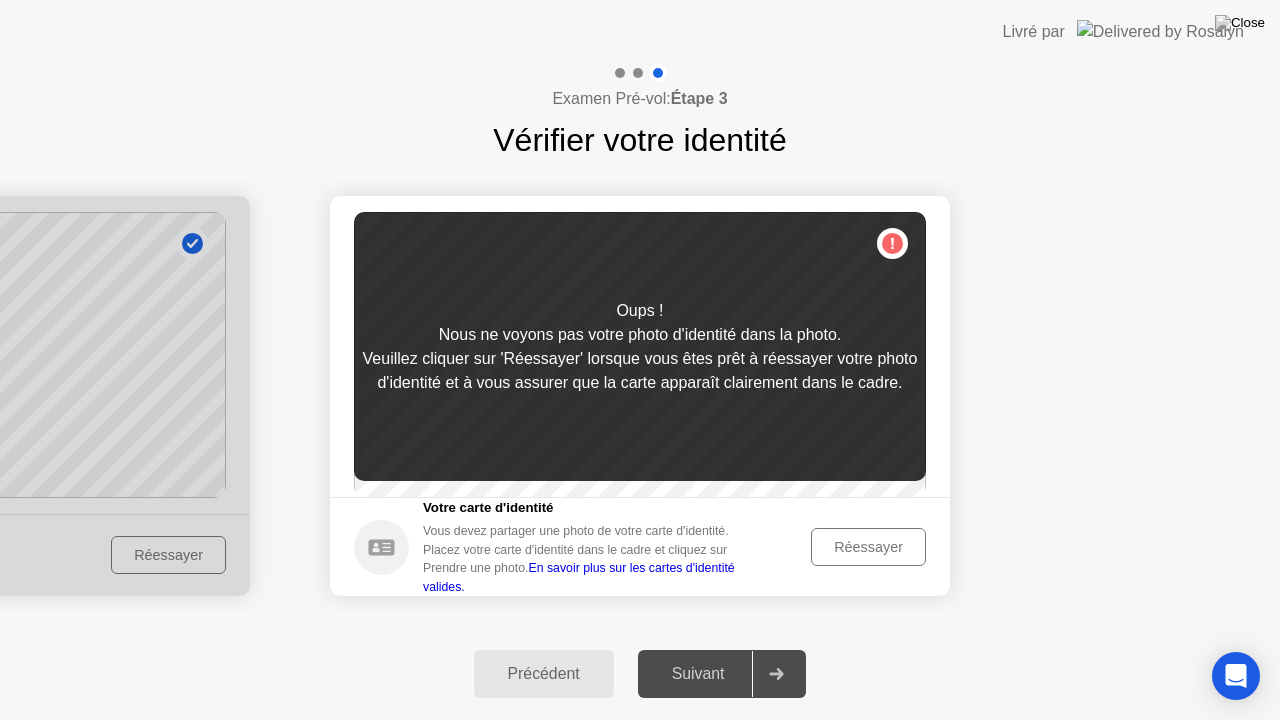 click on "Réessayer" 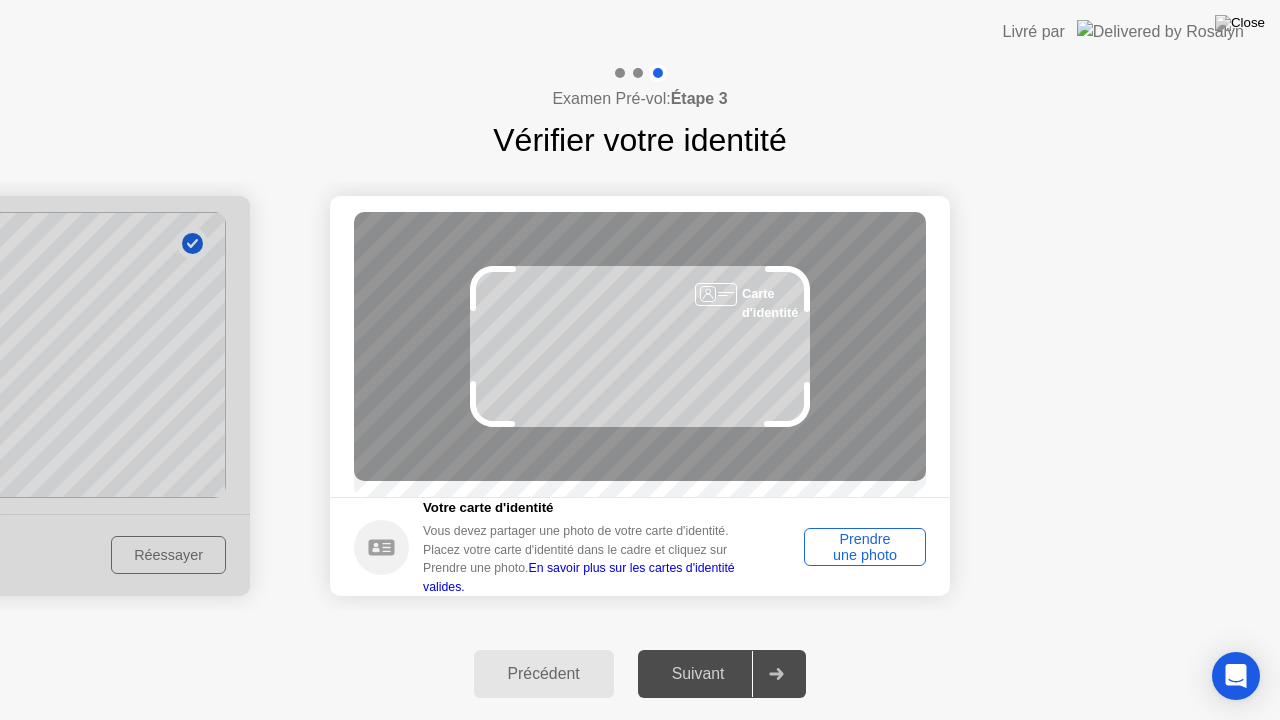 click on "Prendre une photo" 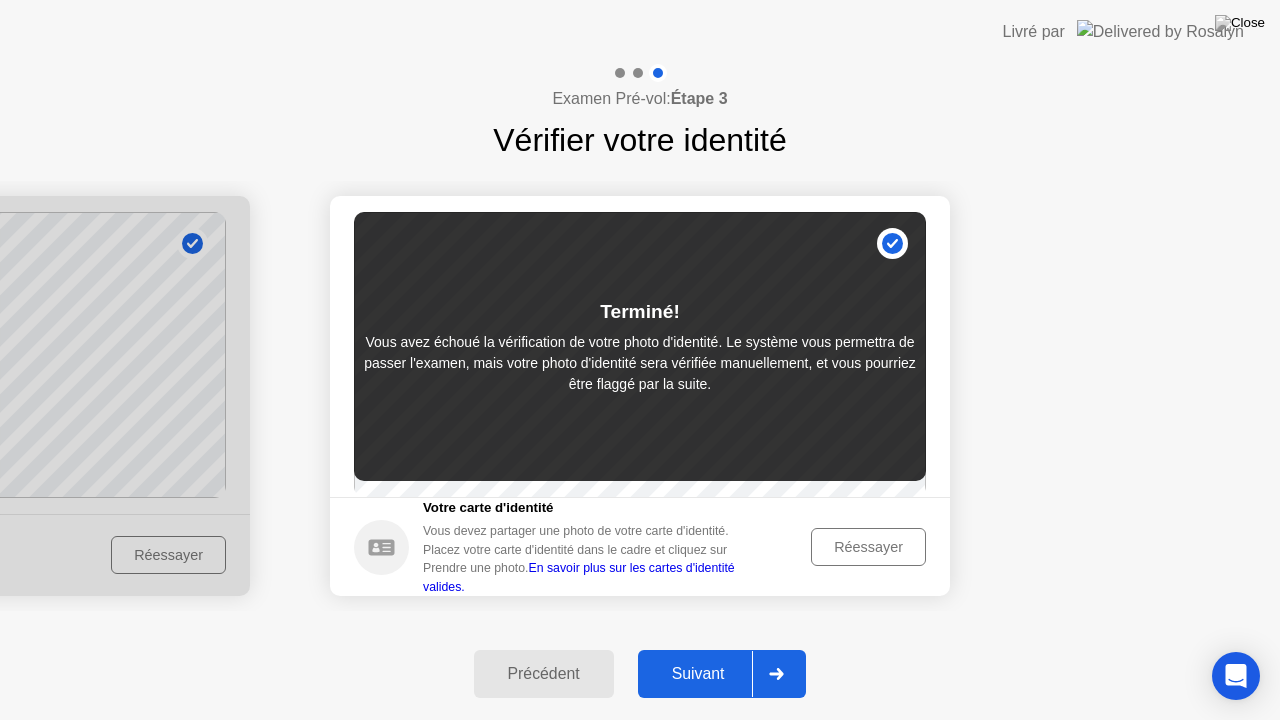 click 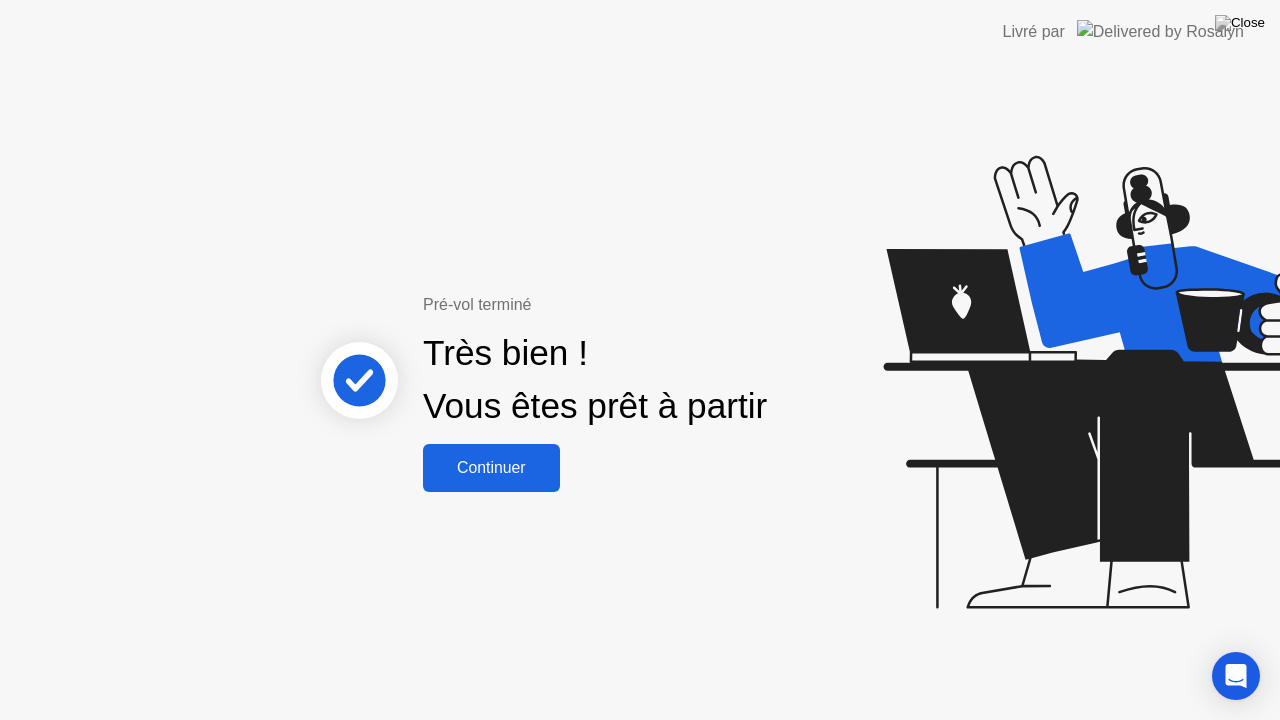 click on "Continuer" 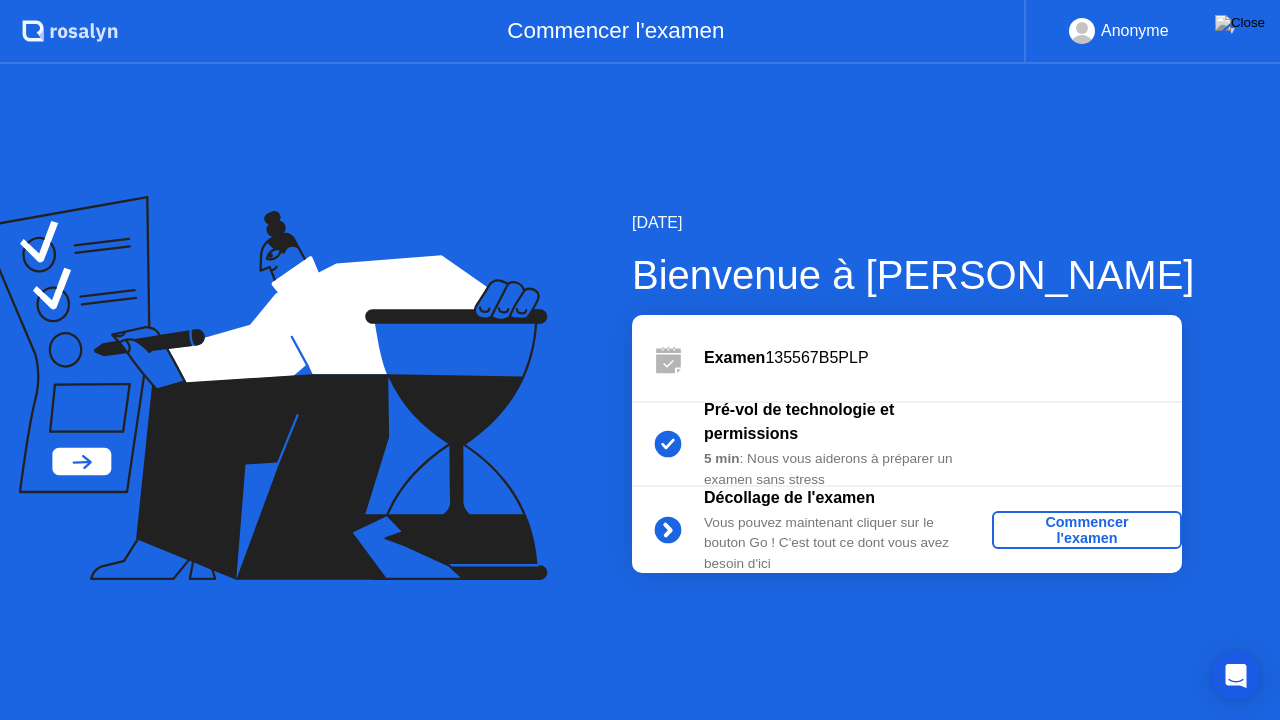 click on "Commencer l'examen" 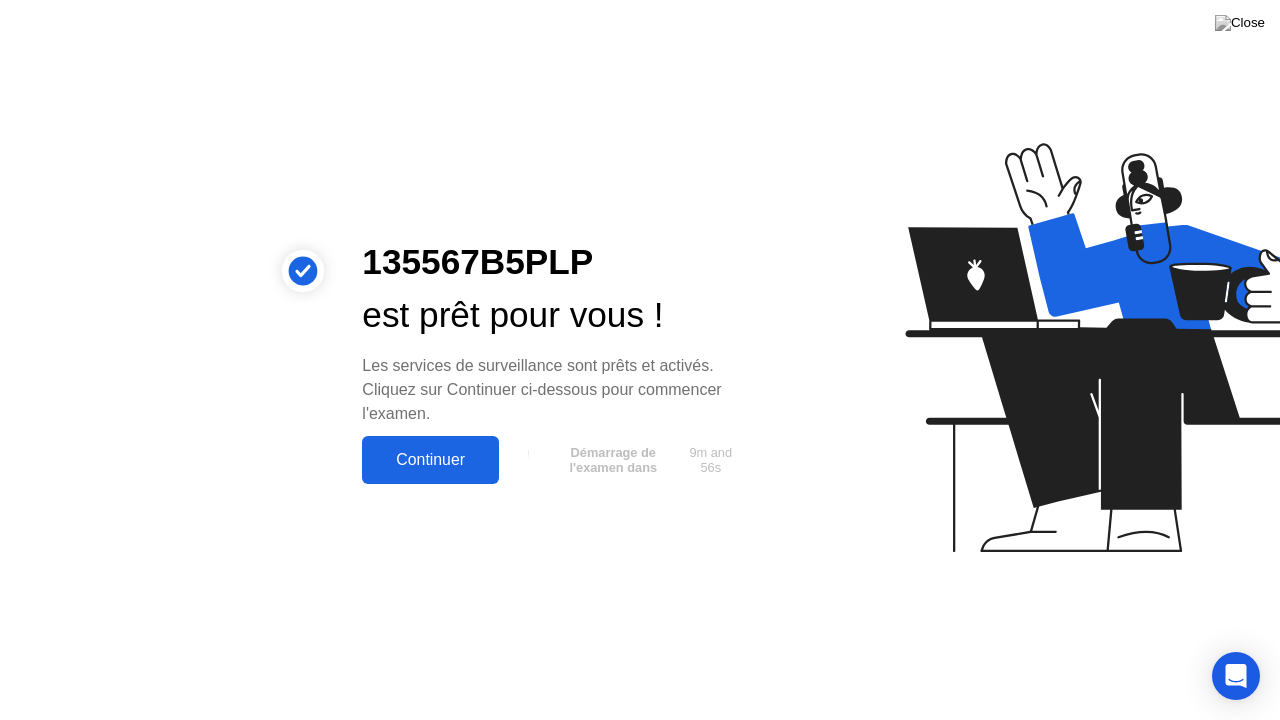 click on "Continuer" 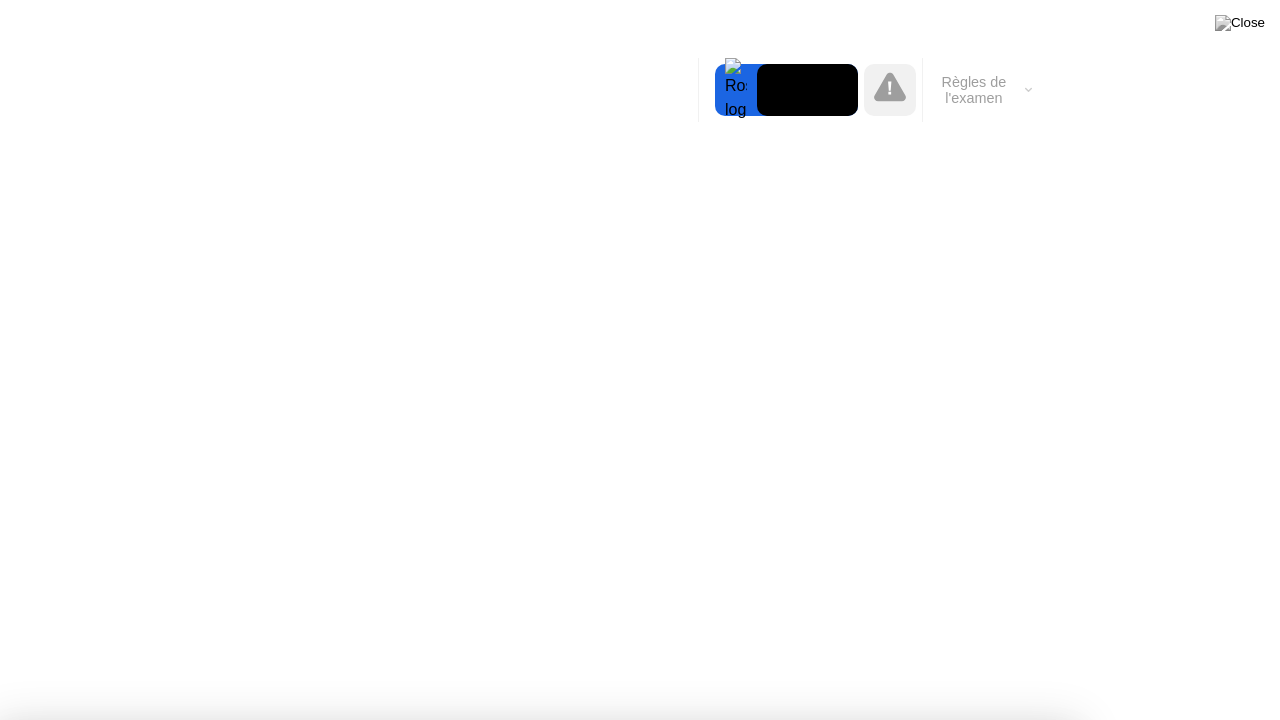 click on "Compris!" at bounding box center [657, 1227] 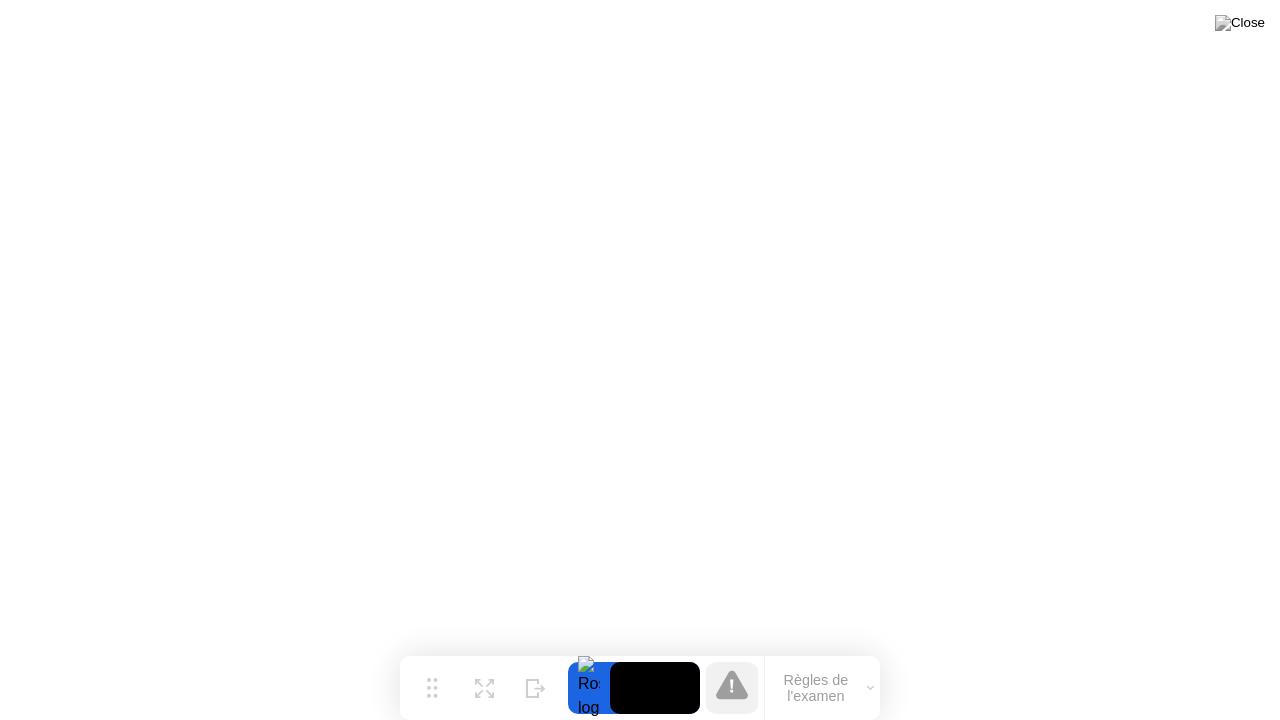 click on "Règles de l'examen" 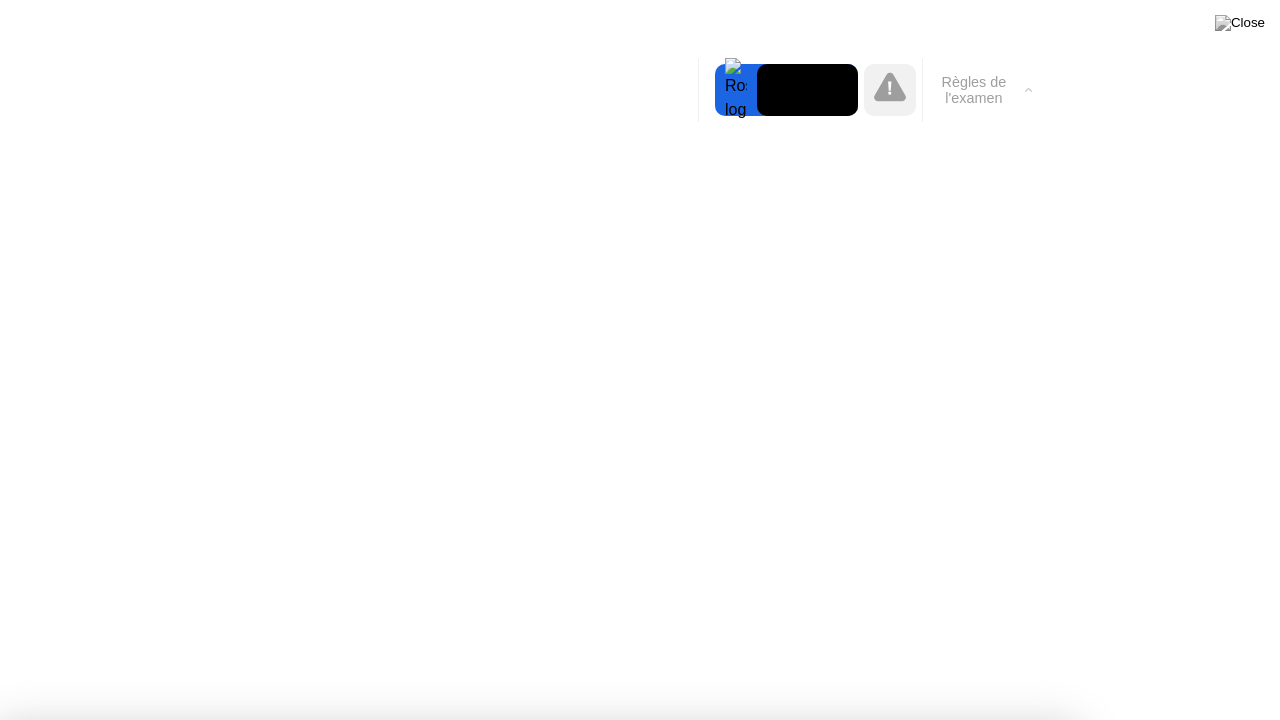 click on "Compris!" at bounding box center (537, 1289) 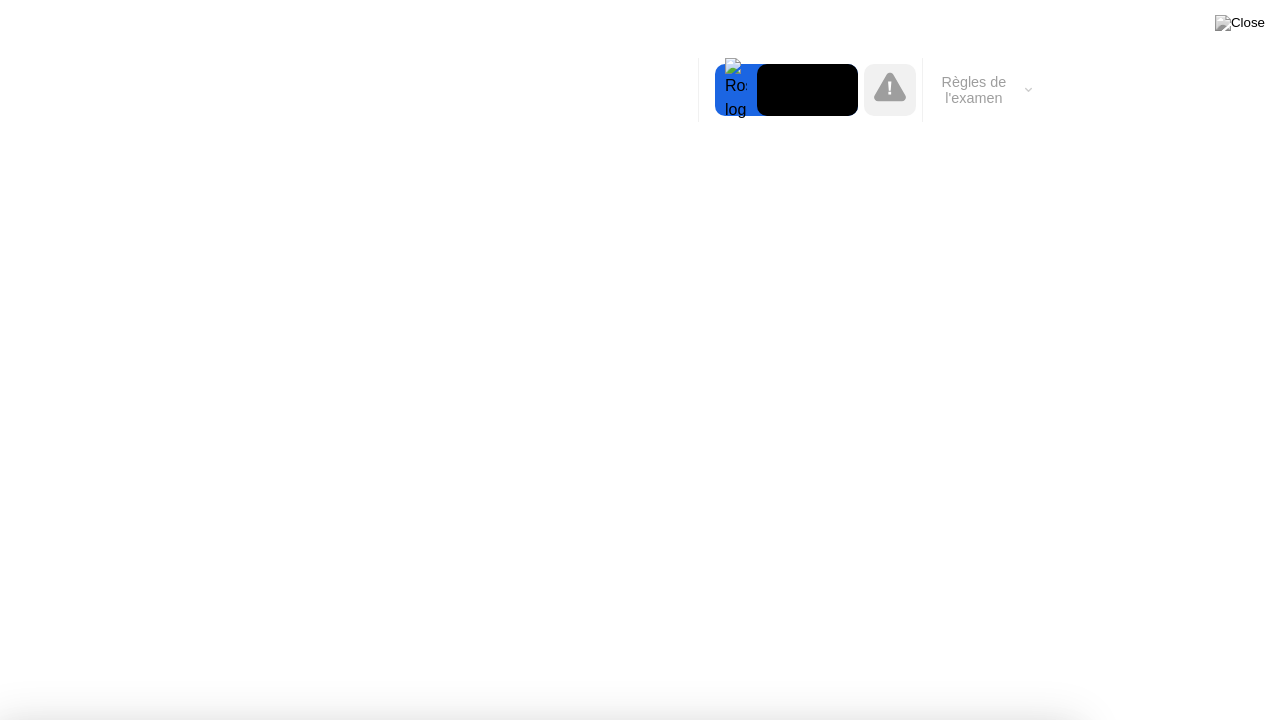 click on "Compris!" at bounding box center (657, 1216) 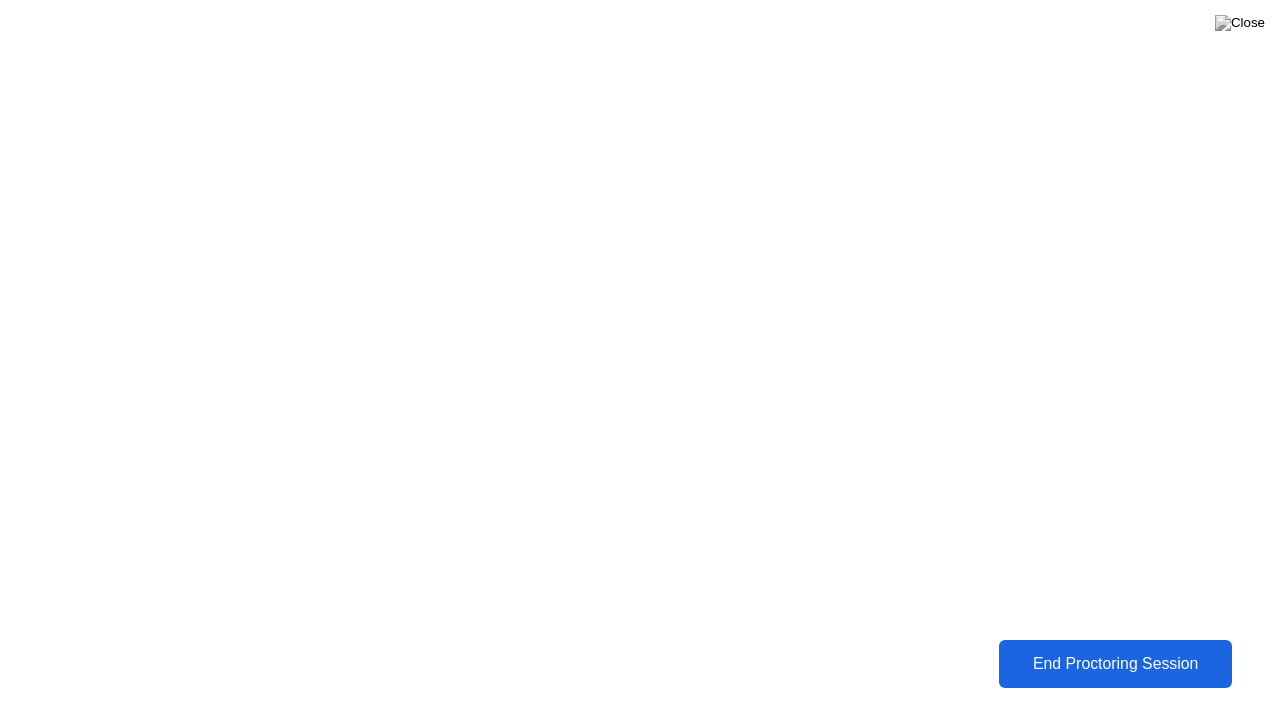 click on "End Proctoring Session" 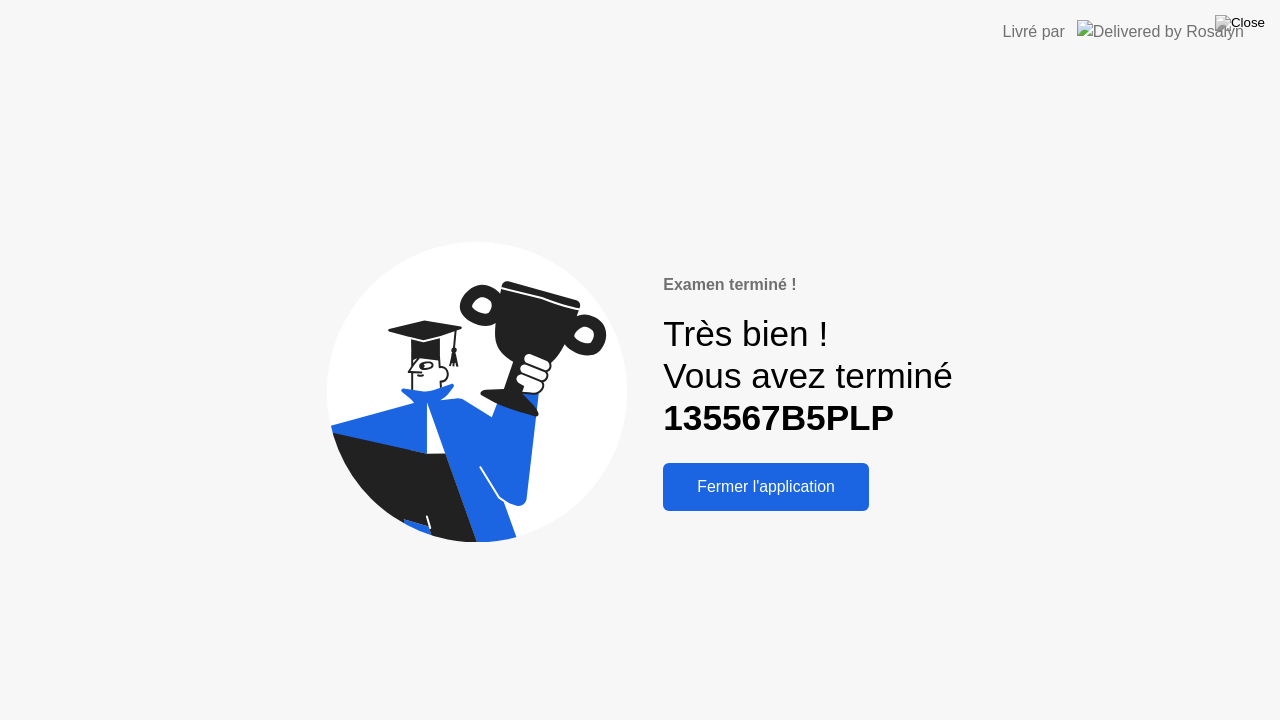 click on "Examen terminé !  Très bien !   Vous avez terminé  135567B5PLP Fermer l'application" 